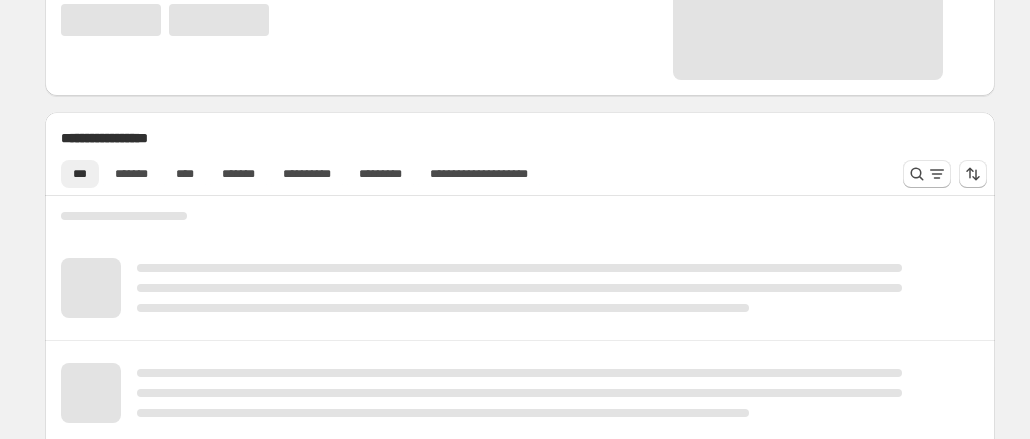 scroll, scrollTop: 760, scrollLeft: 0, axis: vertical 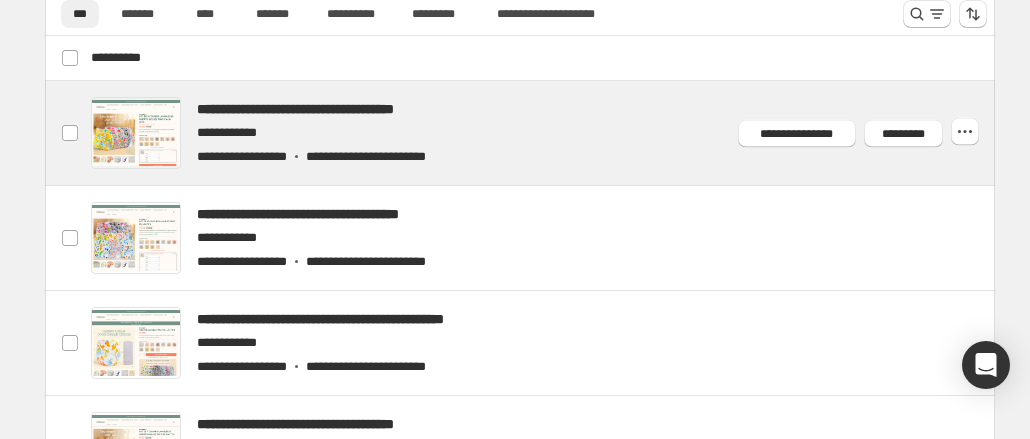 click at bounding box center (544, 133) 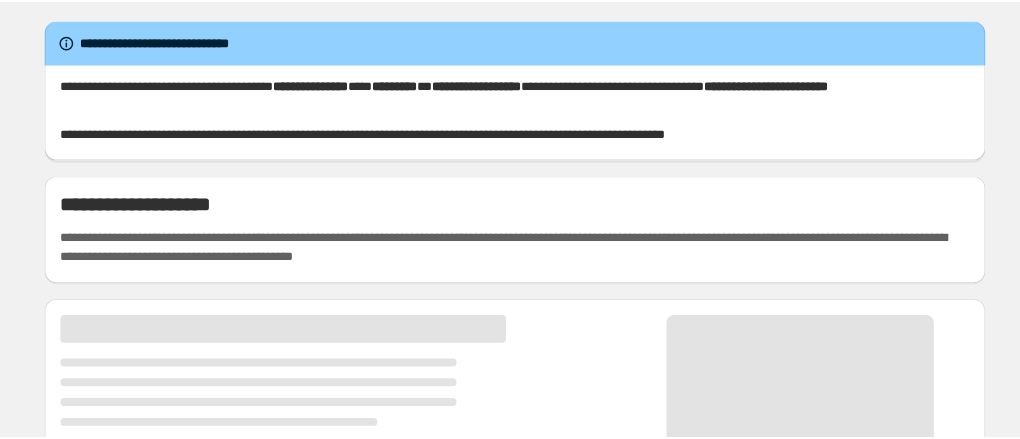 scroll, scrollTop: 0, scrollLeft: 0, axis: both 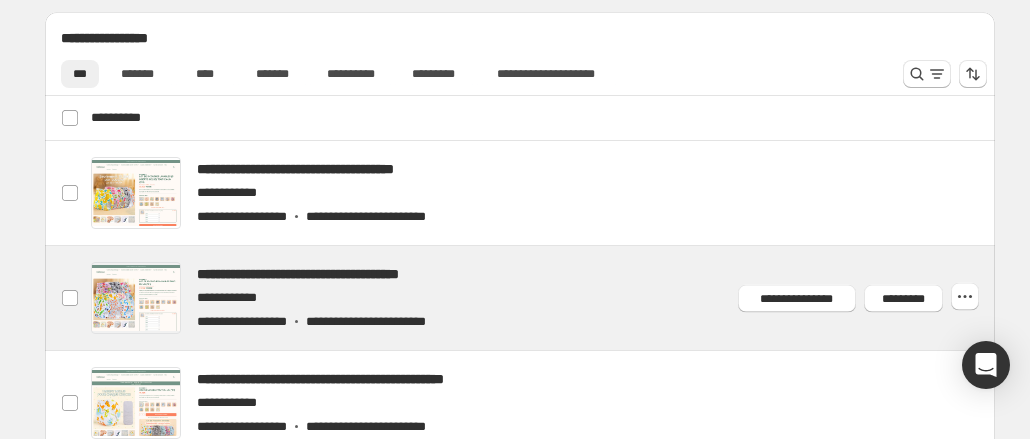 click at bounding box center (544, 298) 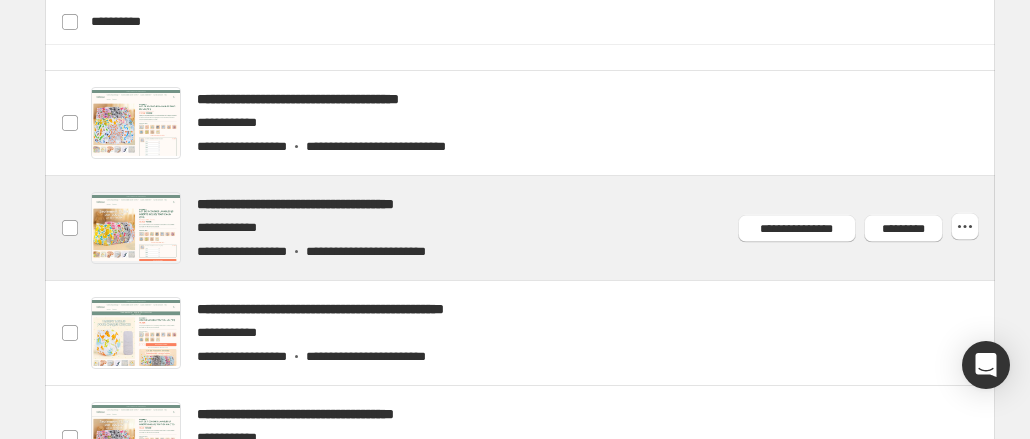 scroll, scrollTop: 800, scrollLeft: 0, axis: vertical 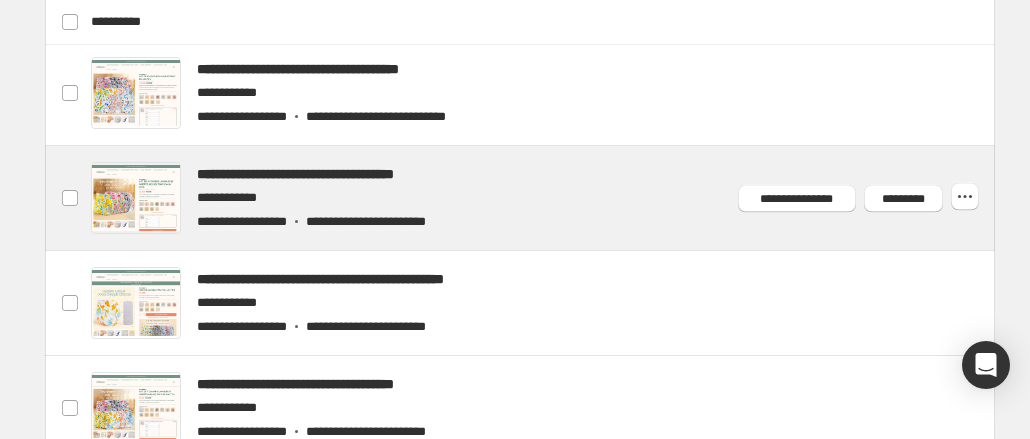 click at bounding box center (544, 198) 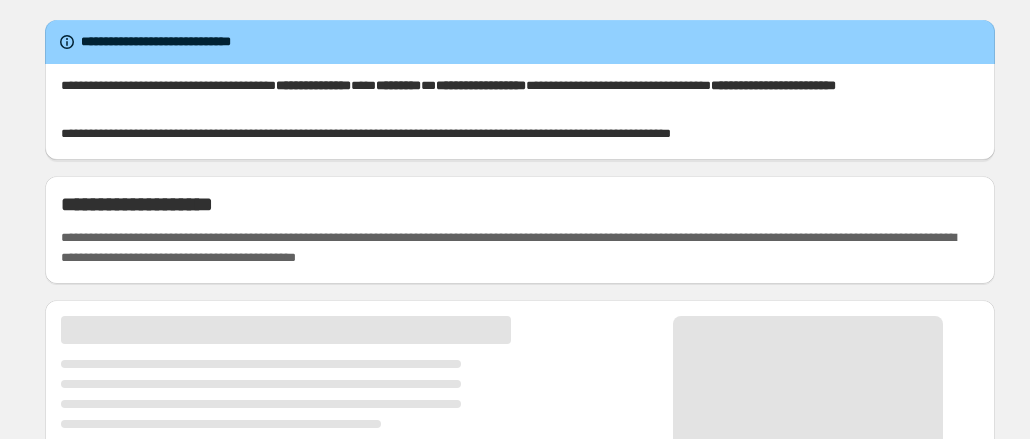 scroll, scrollTop: 500, scrollLeft: 0, axis: vertical 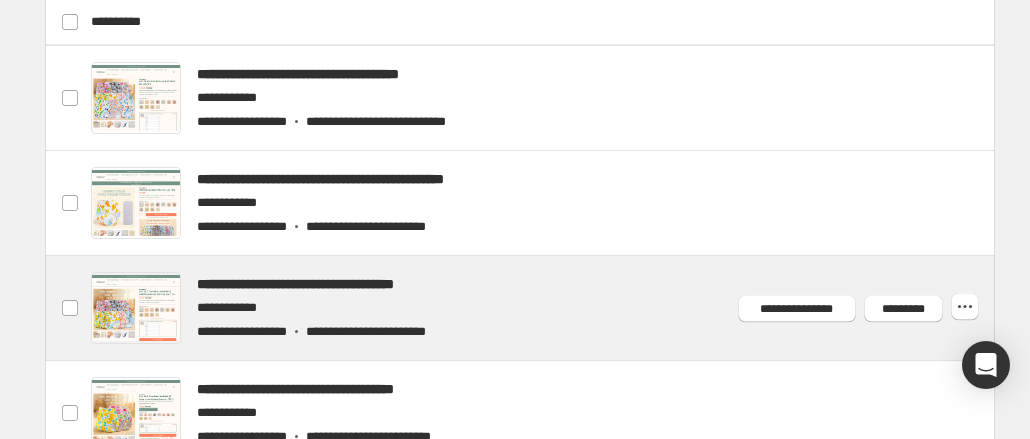 click at bounding box center [544, 308] 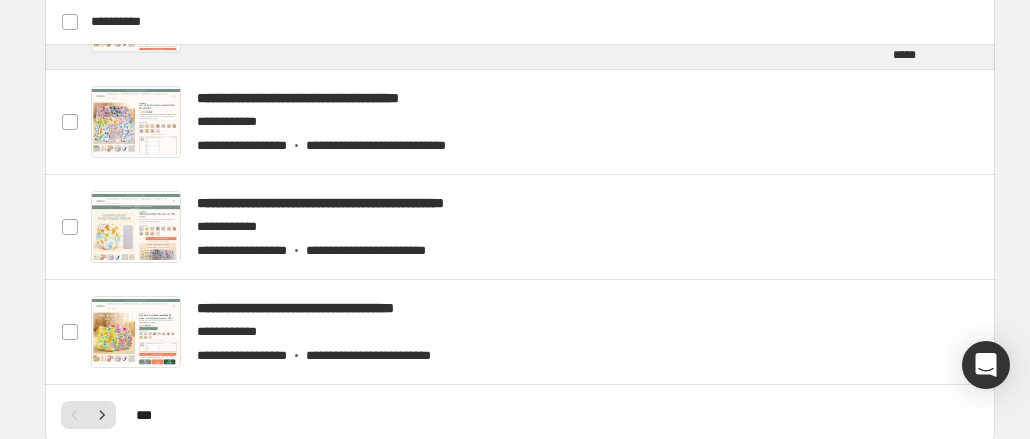 scroll, scrollTop: 1000, scrollLeft: 0, axis: vertical 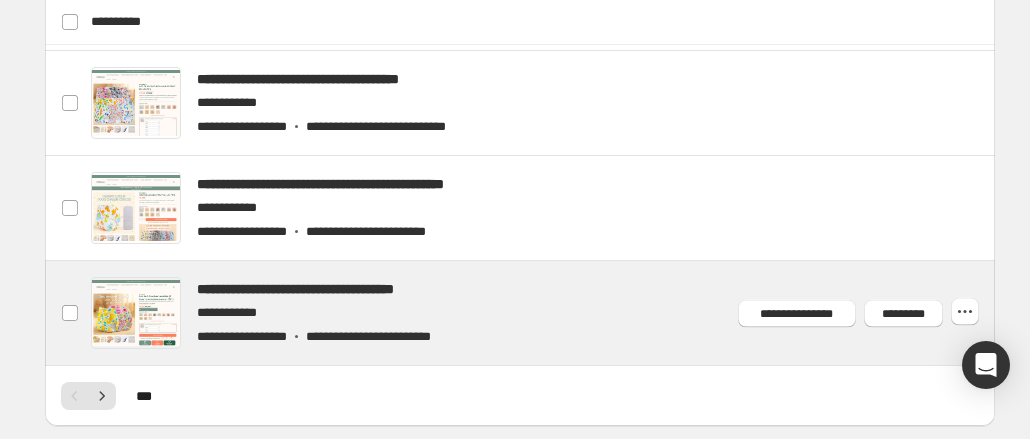 click at bounding box center [544, 313] 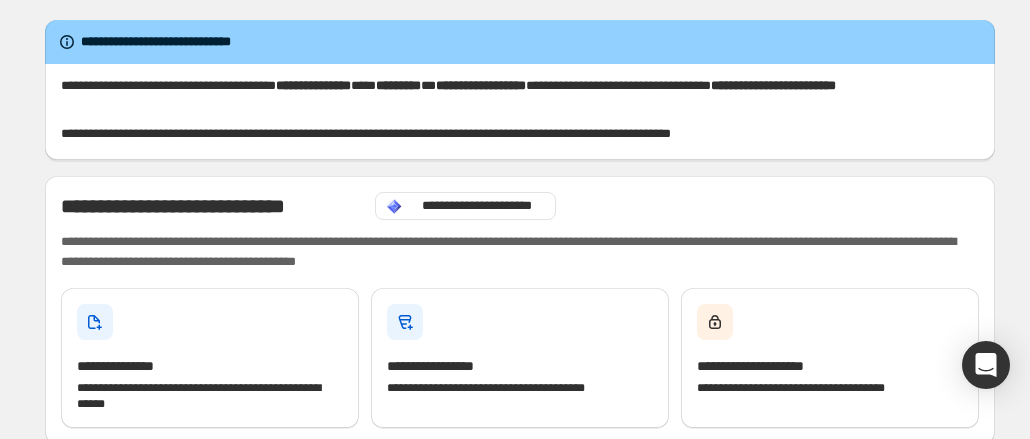 scroll, scrollTop: 700, scrollLeft: 0, axis: vertical 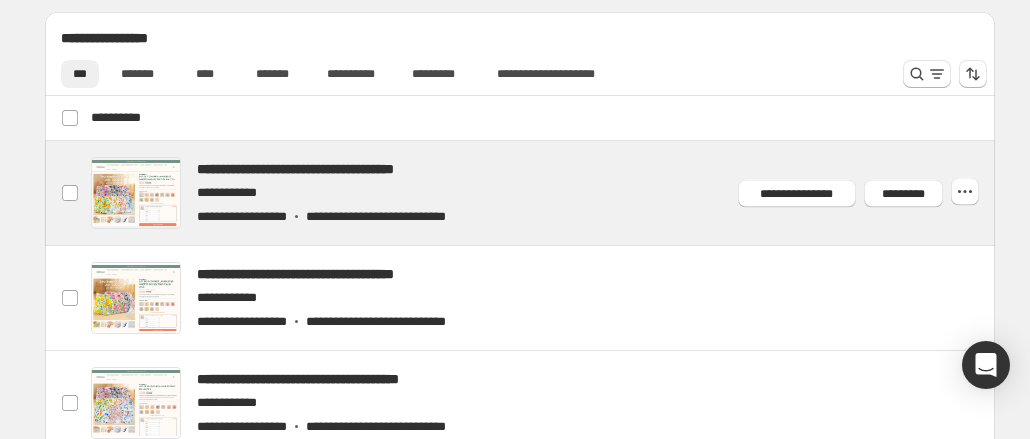 click at bounding box center (544, 193) 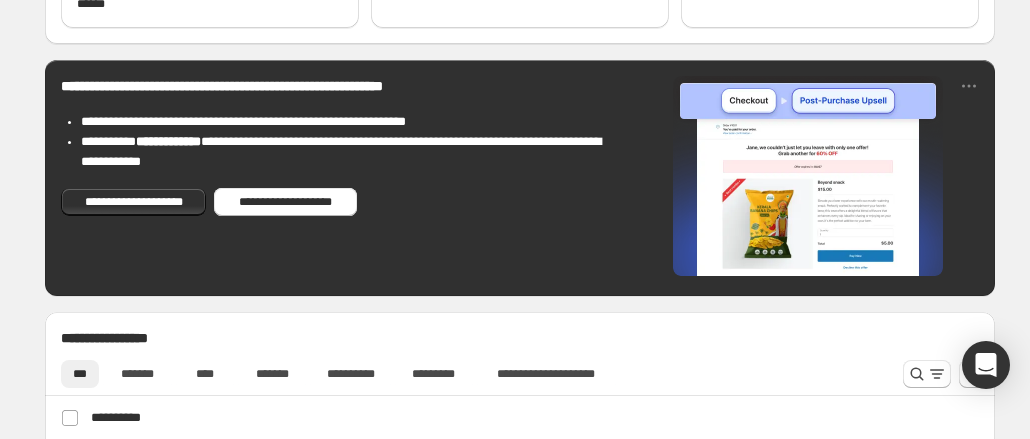 scroll, scrollTop: 700, scrollLeft: 0, axis: vertical 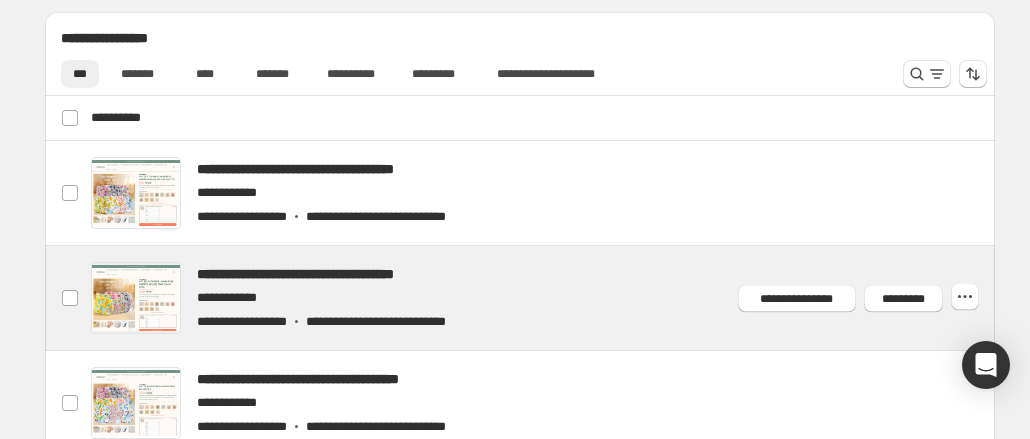 click at bounding box center [544, 298] 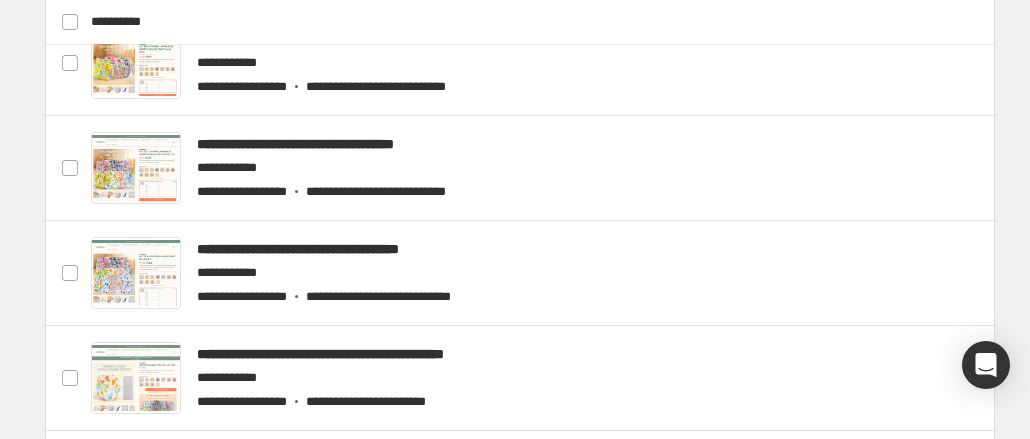 scroll, scrollTop: 960, scrollLeft: 0, axis: vertical 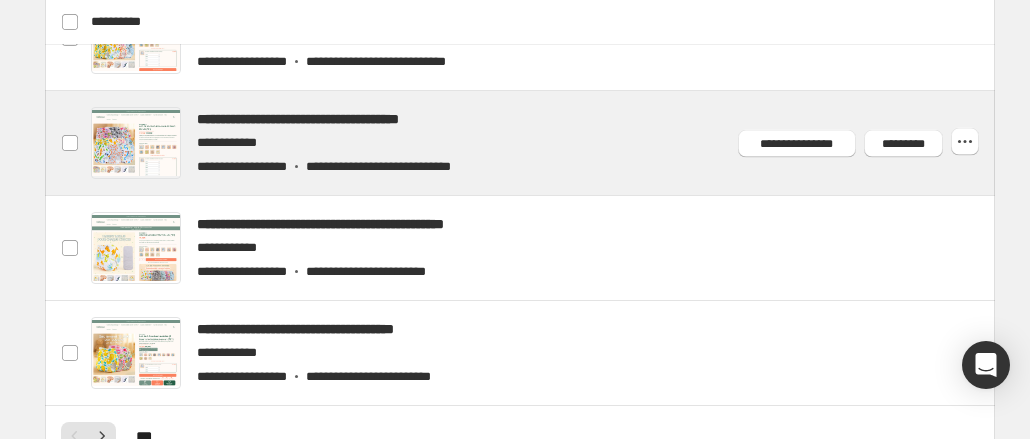 click at bounding box center [544, 143] 